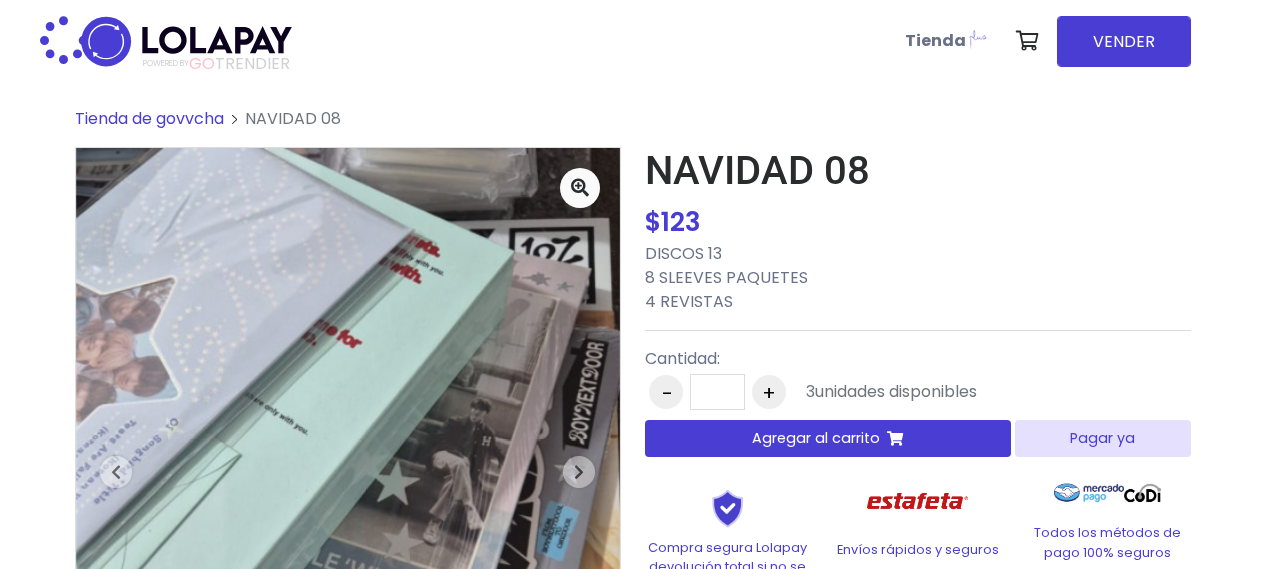 scroll, scrollTop: 0, scrollLeft: 0, axis: both 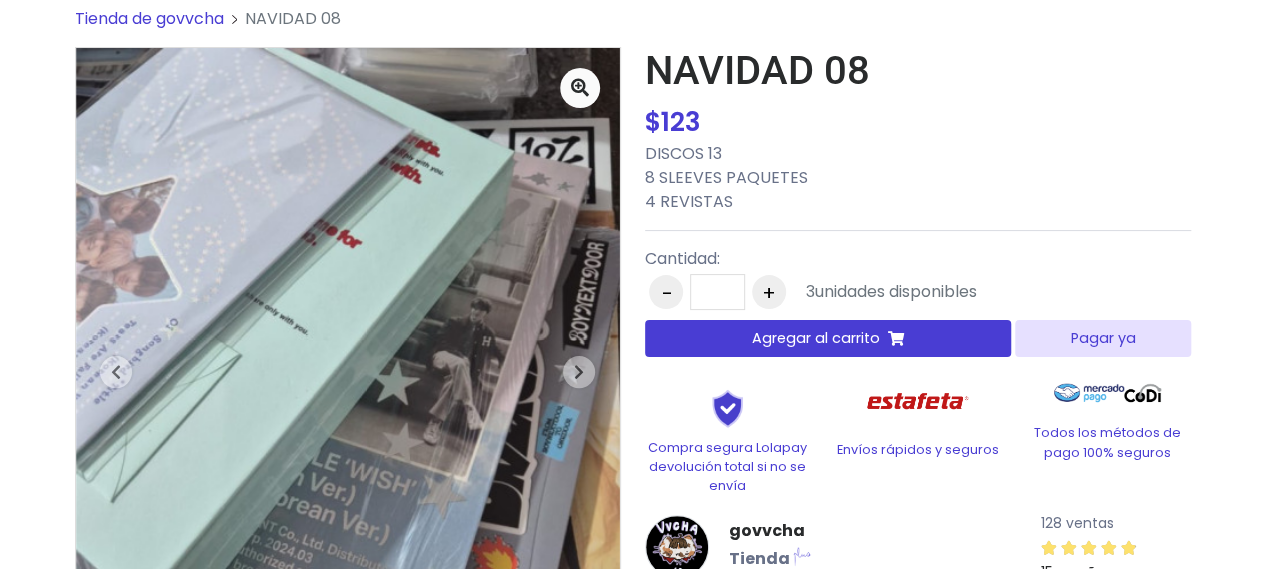 click on "Agregar al carrito" at bounding box center [816, 338] 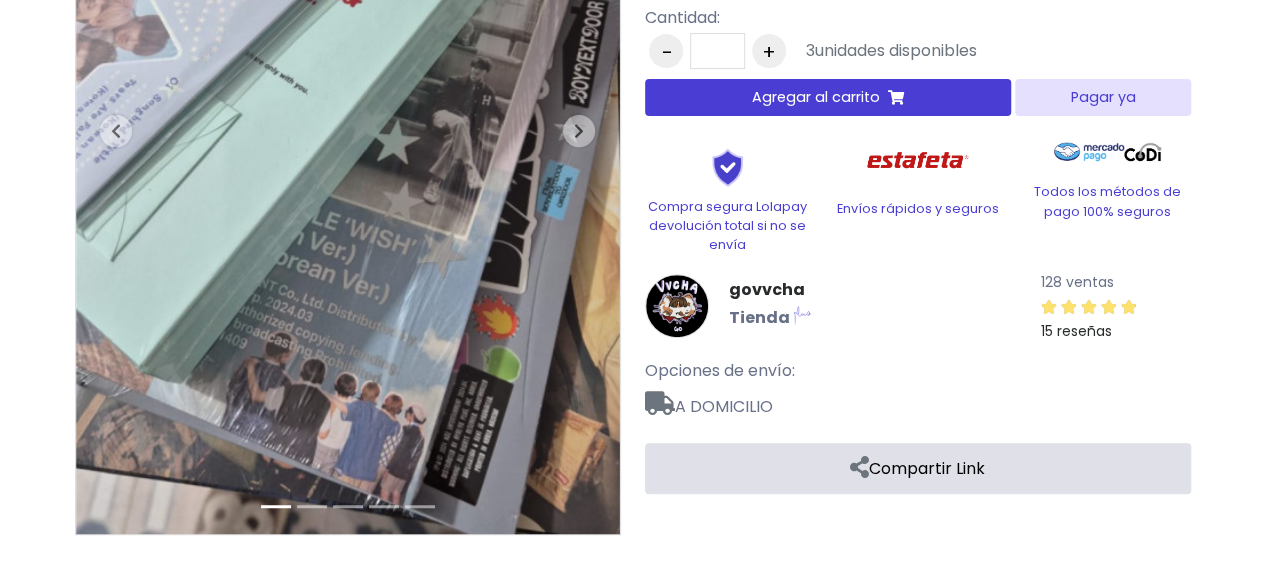 scroll, scrollTop: 0, scrollLeft: 0, axis: both 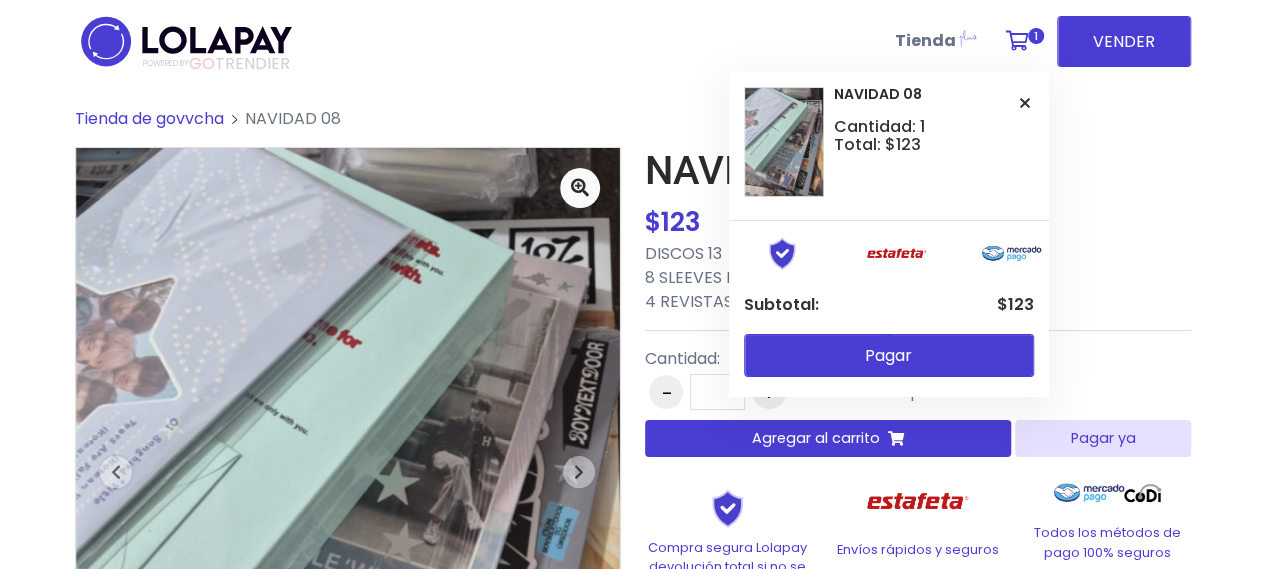 click on "1" at bounding box center (1022, 41) 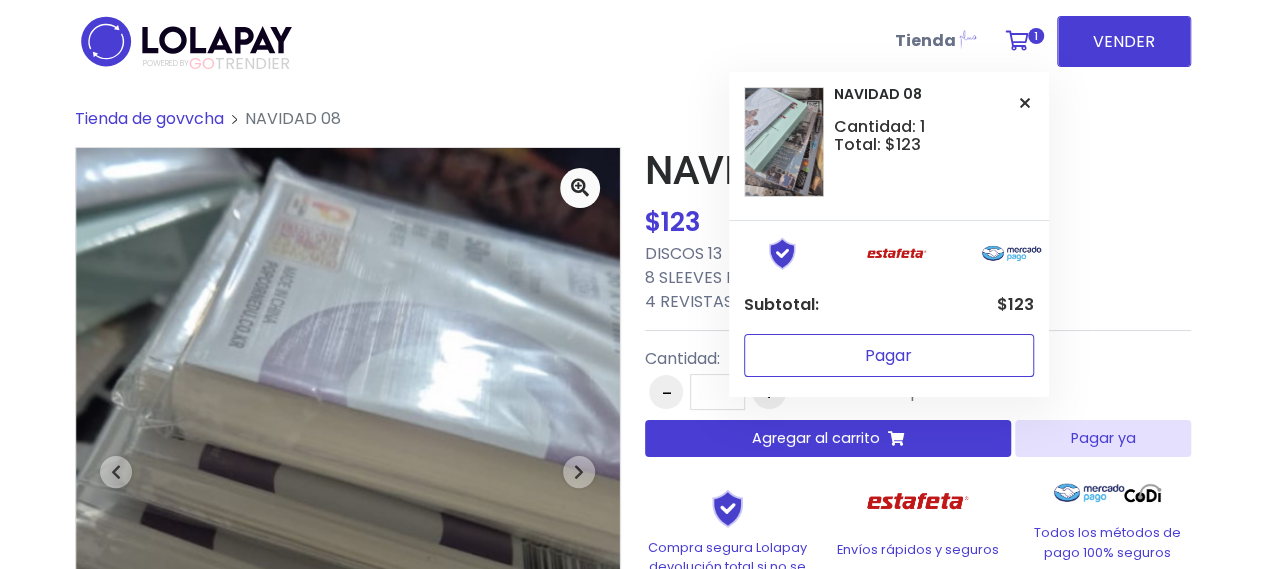 click on "Pagar" at bounding box center (889, 355) 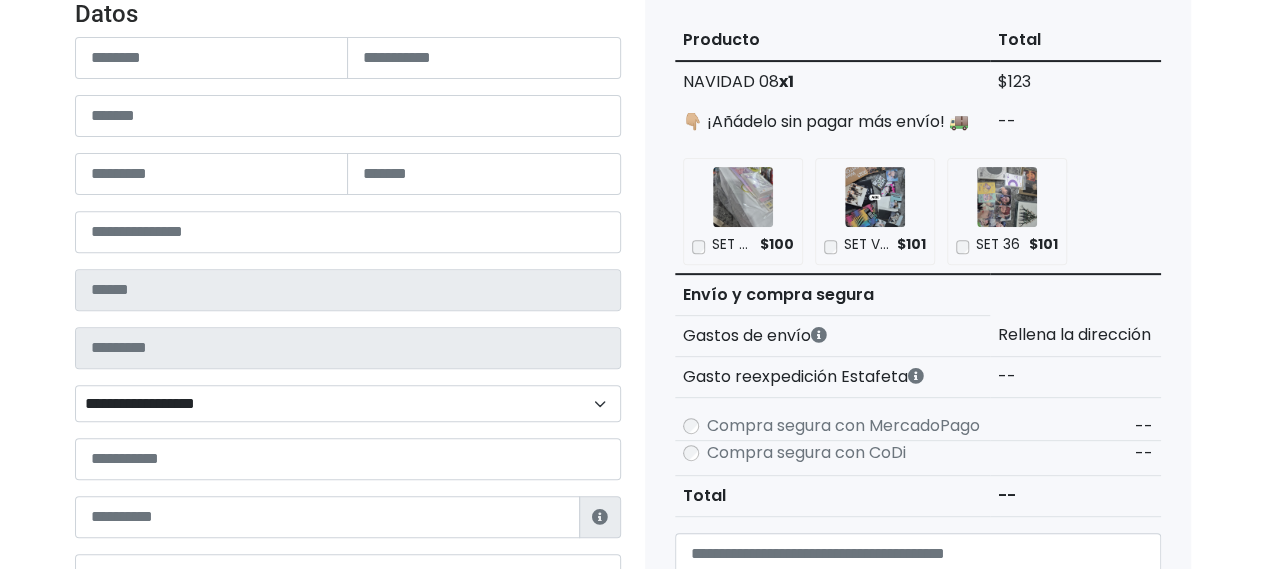 scroll, scrollTop: 300, scrollLeft: 0, axis: vertical 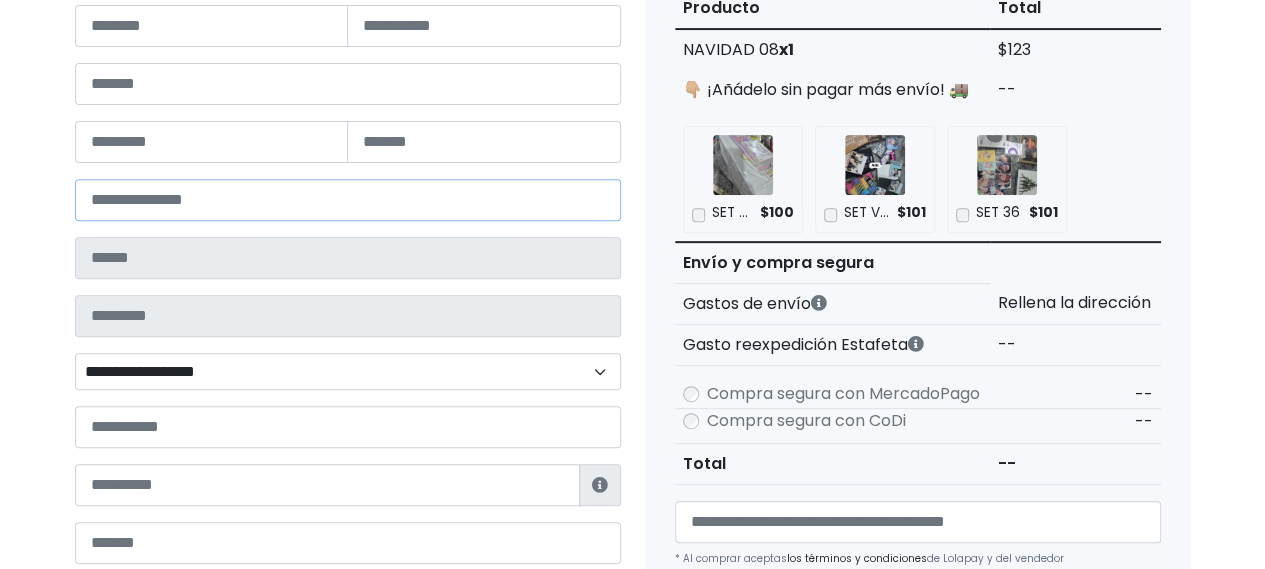 click at bounding box center (348, 200) 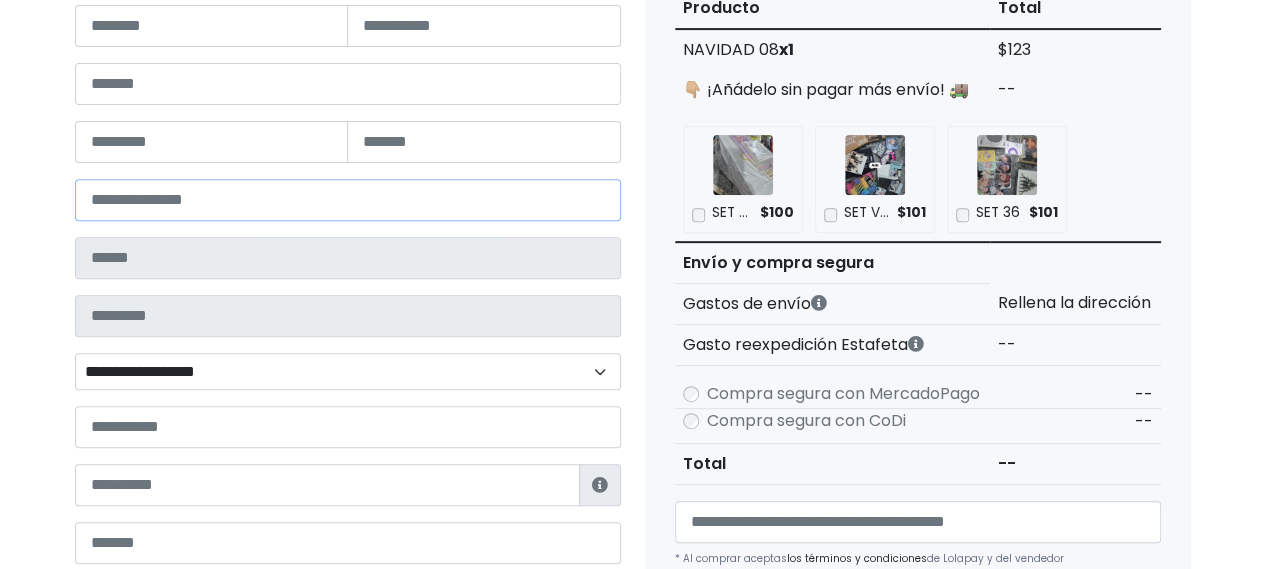 type on "*****" 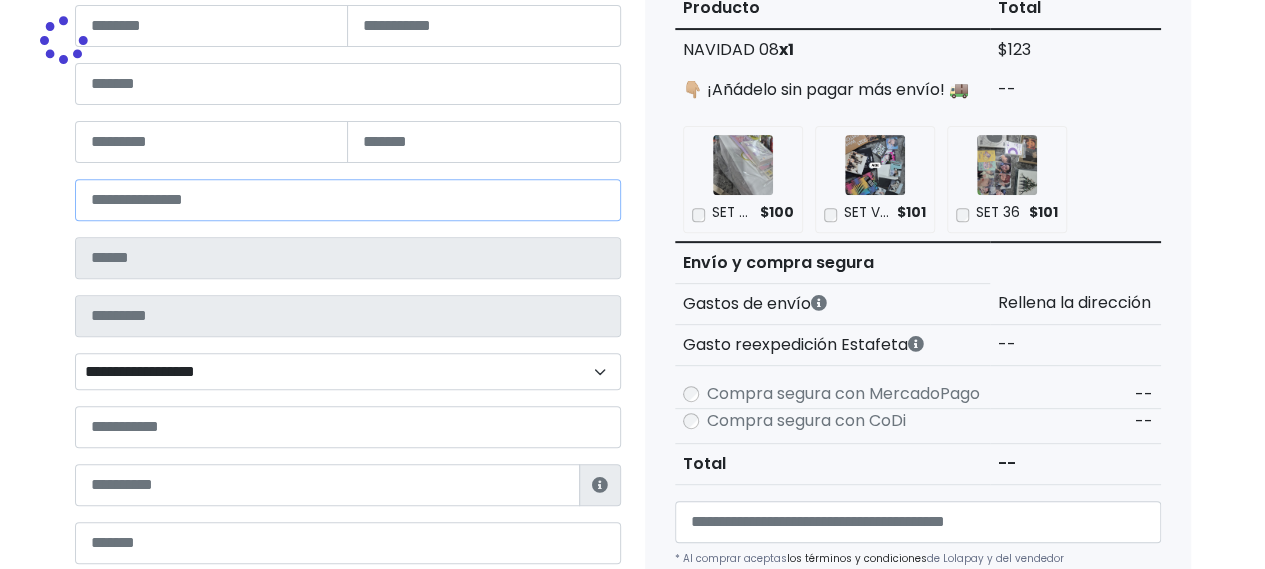 type on "******" 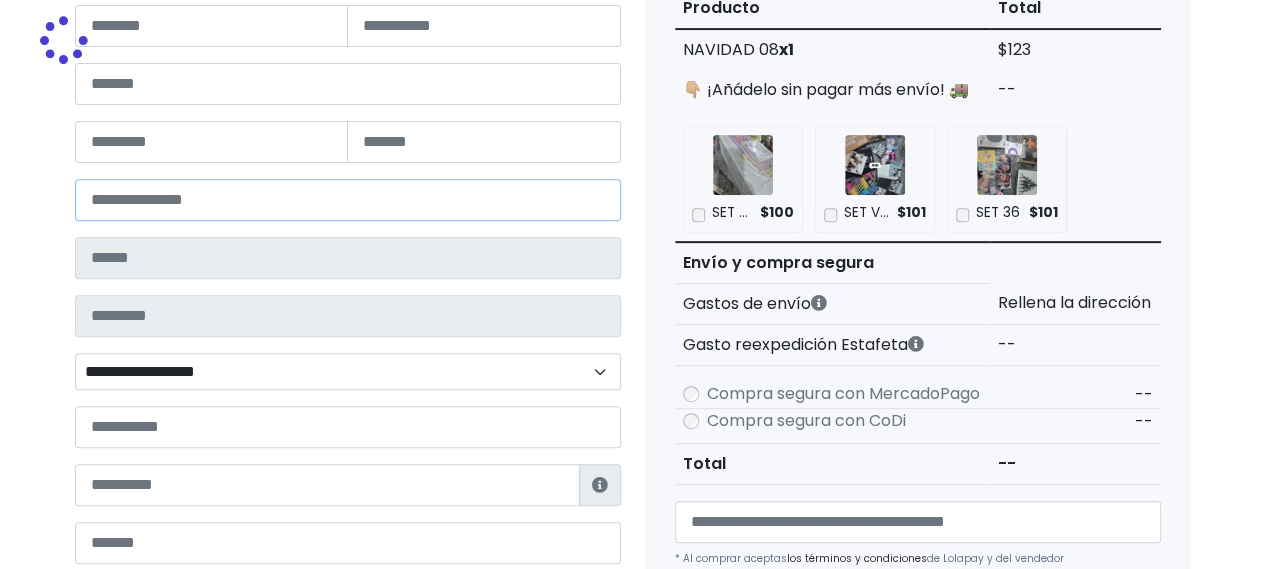 type on "**********" 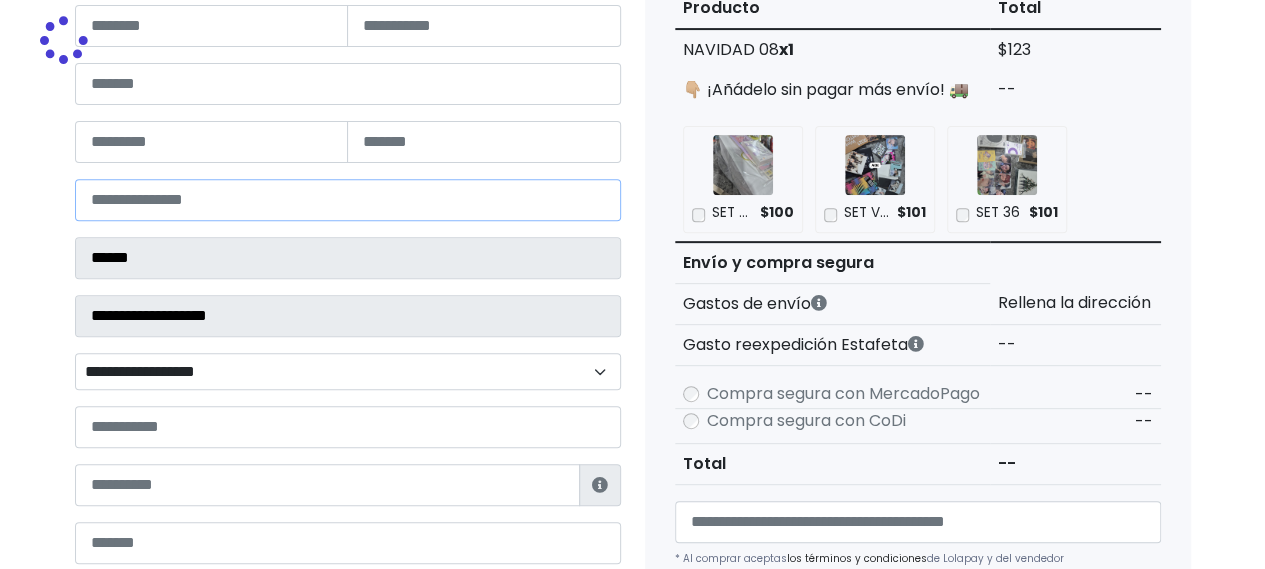 select 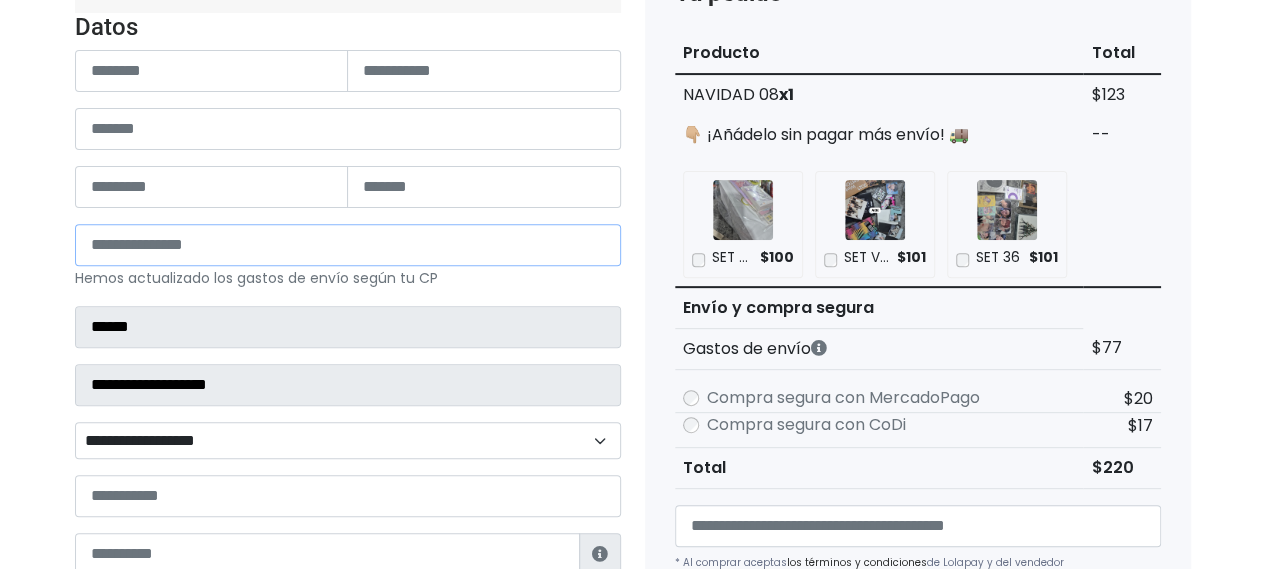 scroll, scrollTop: 300, scrollLeft: 0, axis: vertical 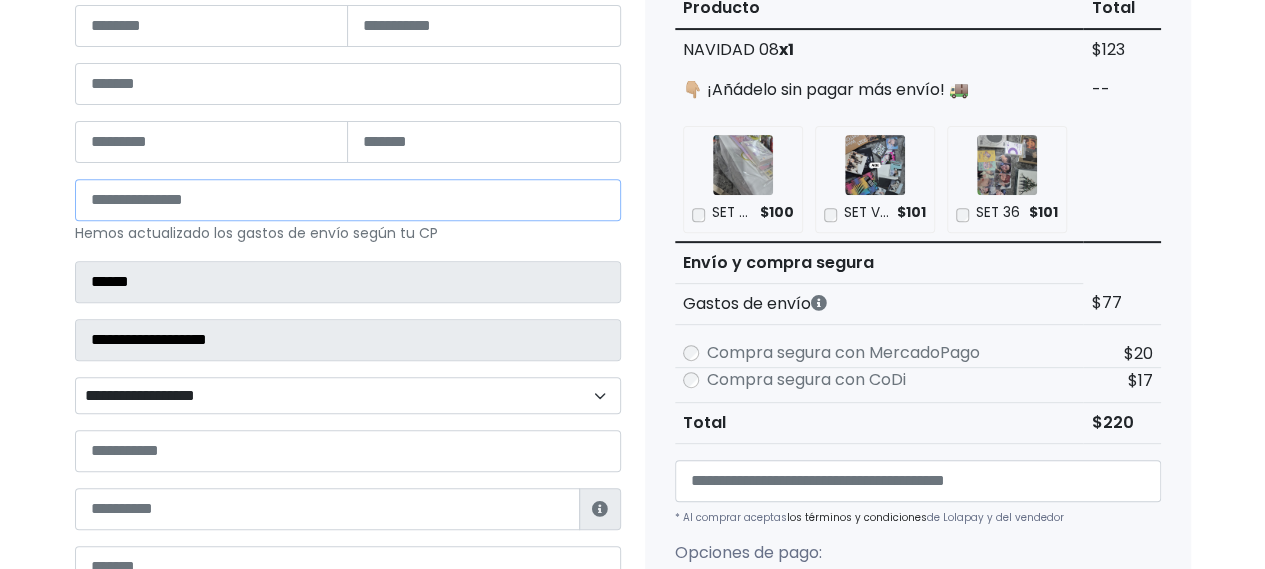 type on "*****" 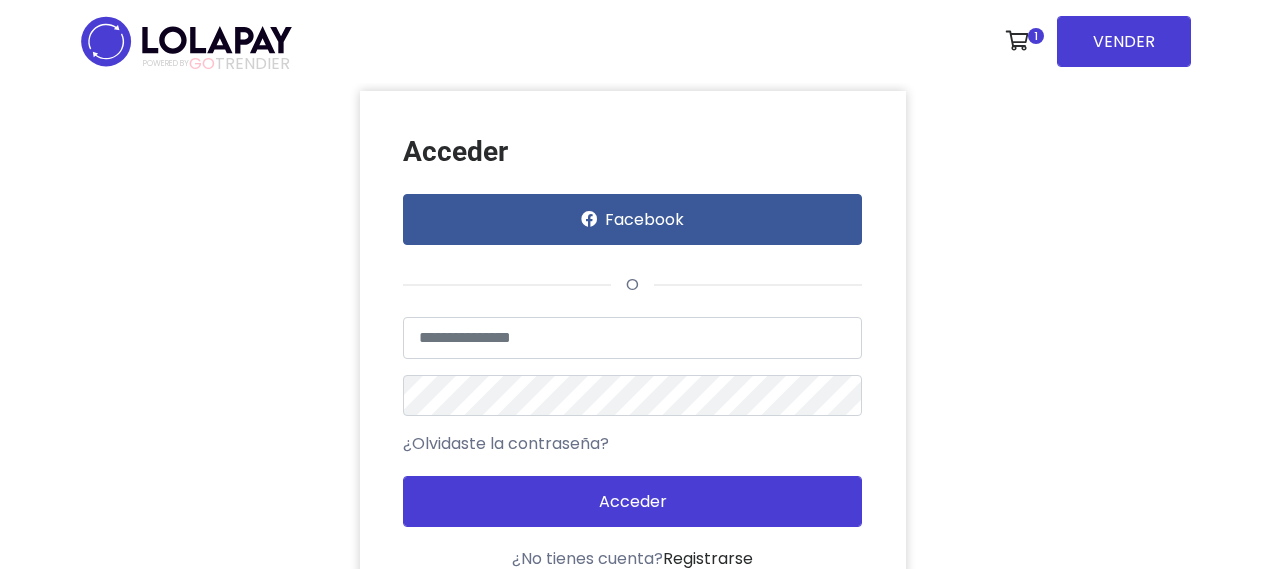 scroll, scrollTop: 0, scrollLeft: 0, axis: both 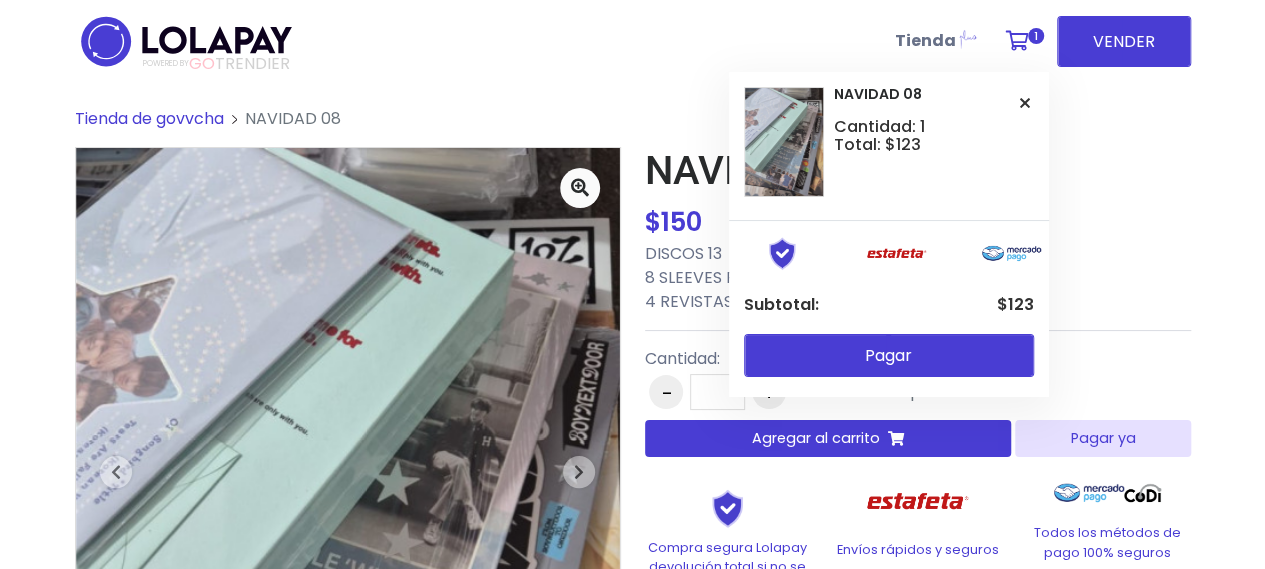 click at bounding box center (1017, 41) 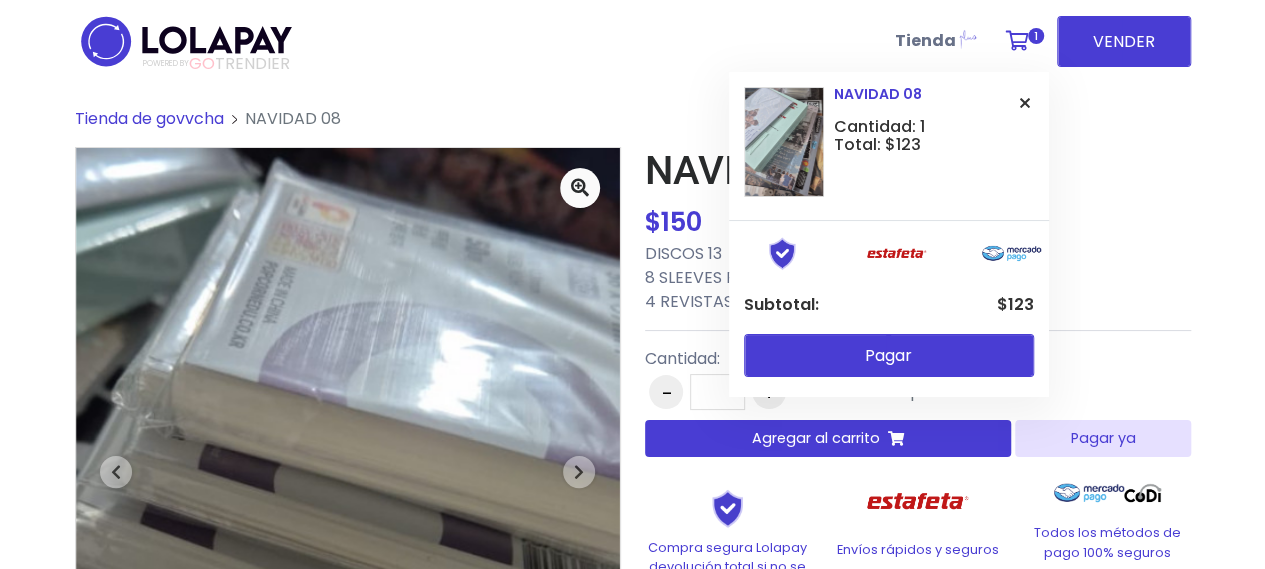click at bounding box center [1025, 103] 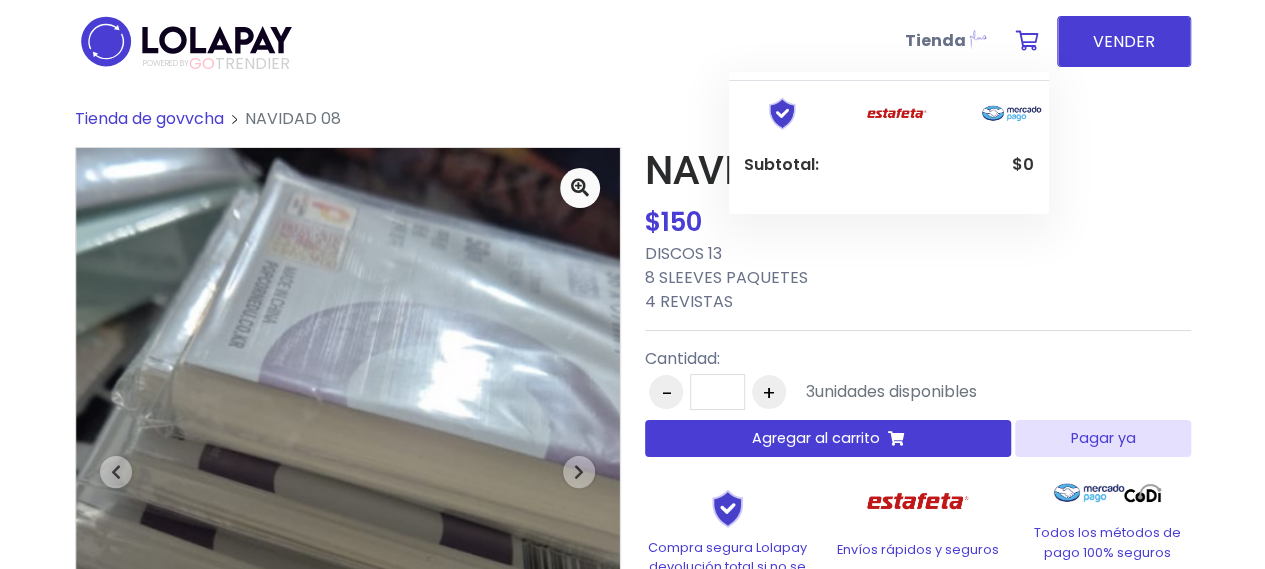 click on "Agregar al carrito" at bounding box center [828, 438] 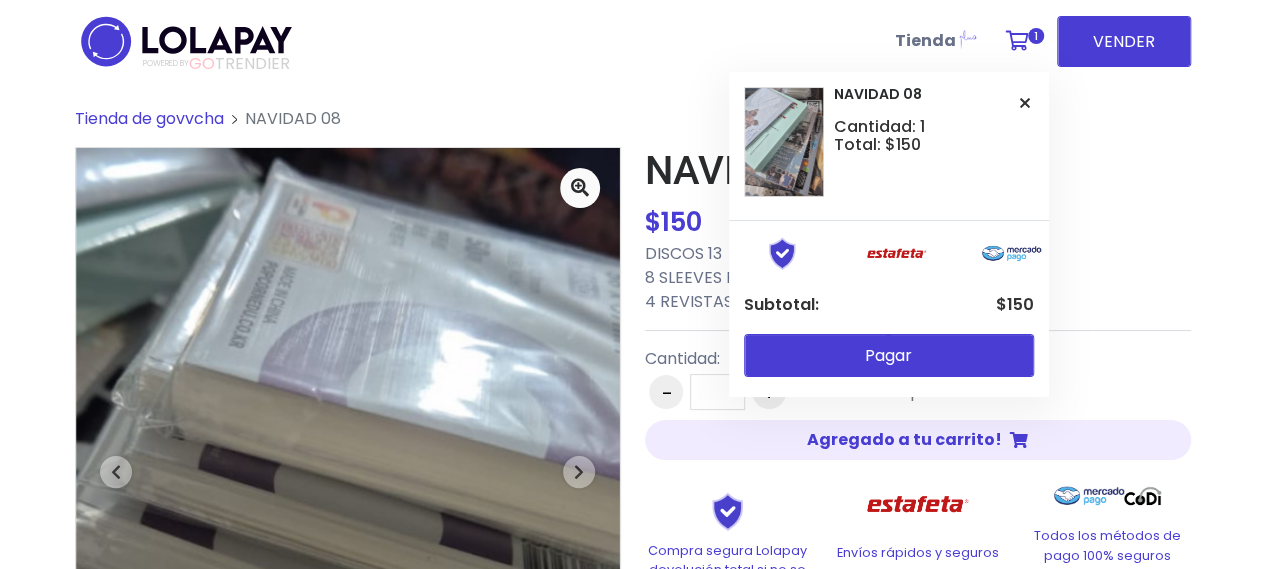 click at bounding box center (1017, 41) 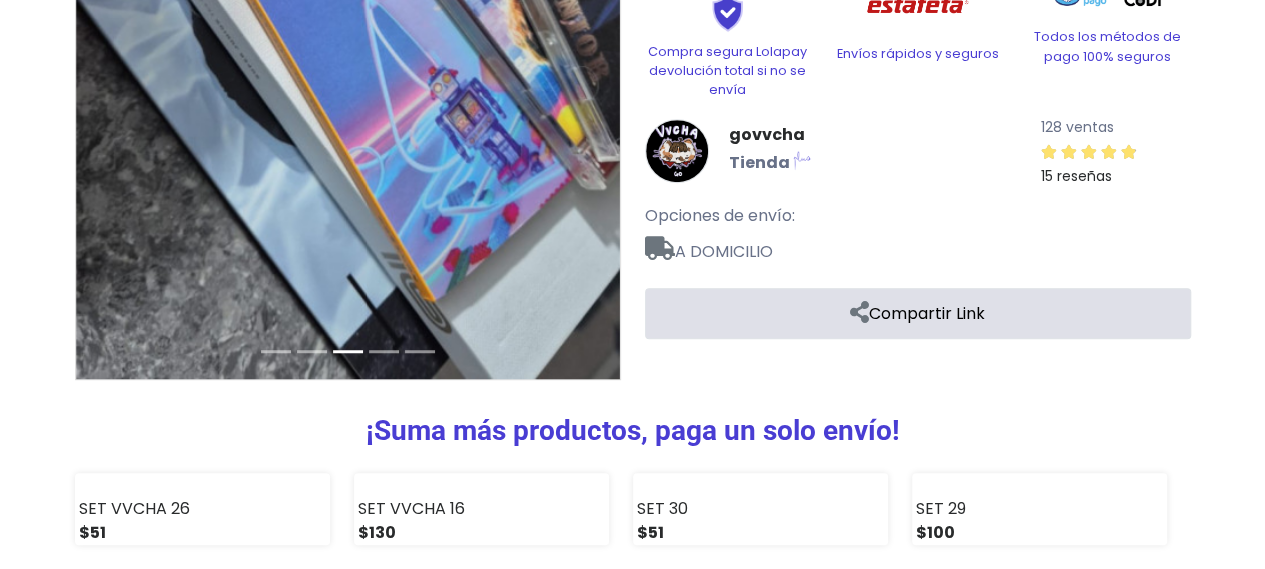 scroll, scrollTop: 0, scrollLeft: 0, axis: both 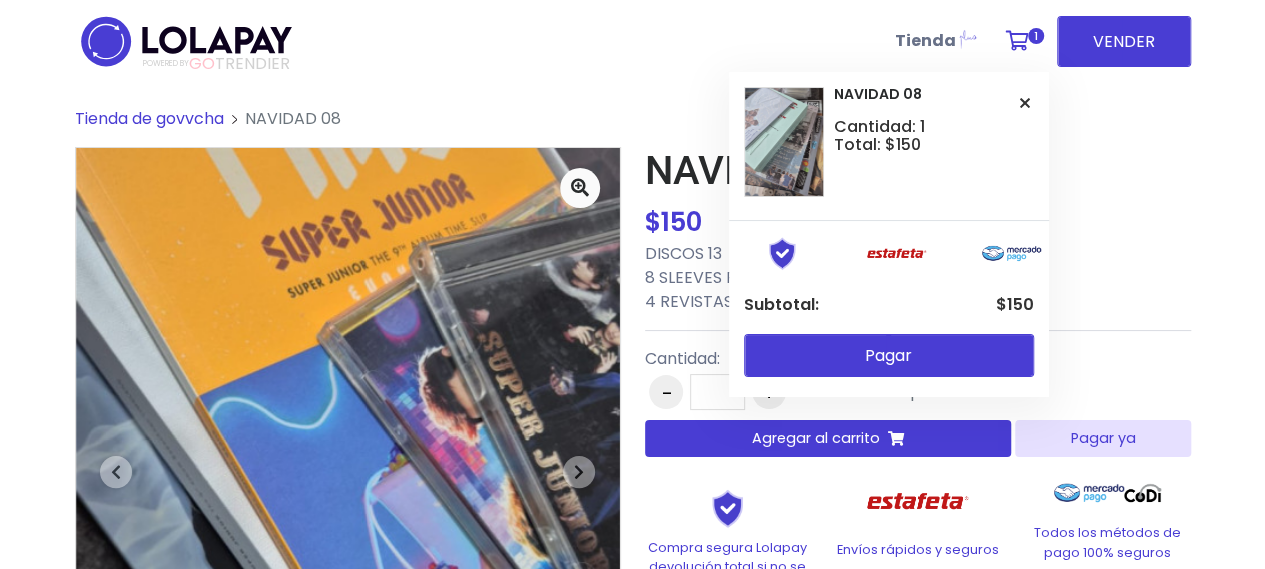click at bounding box center [1017, 41] 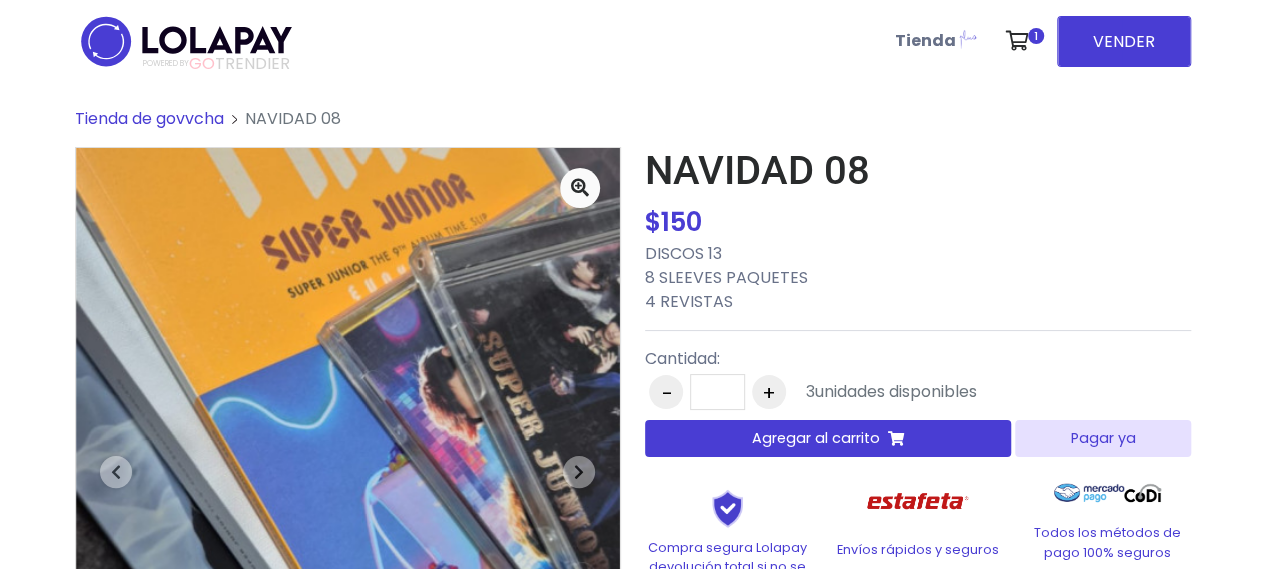 click on "Pagar" at bounding box center [1019, 92] 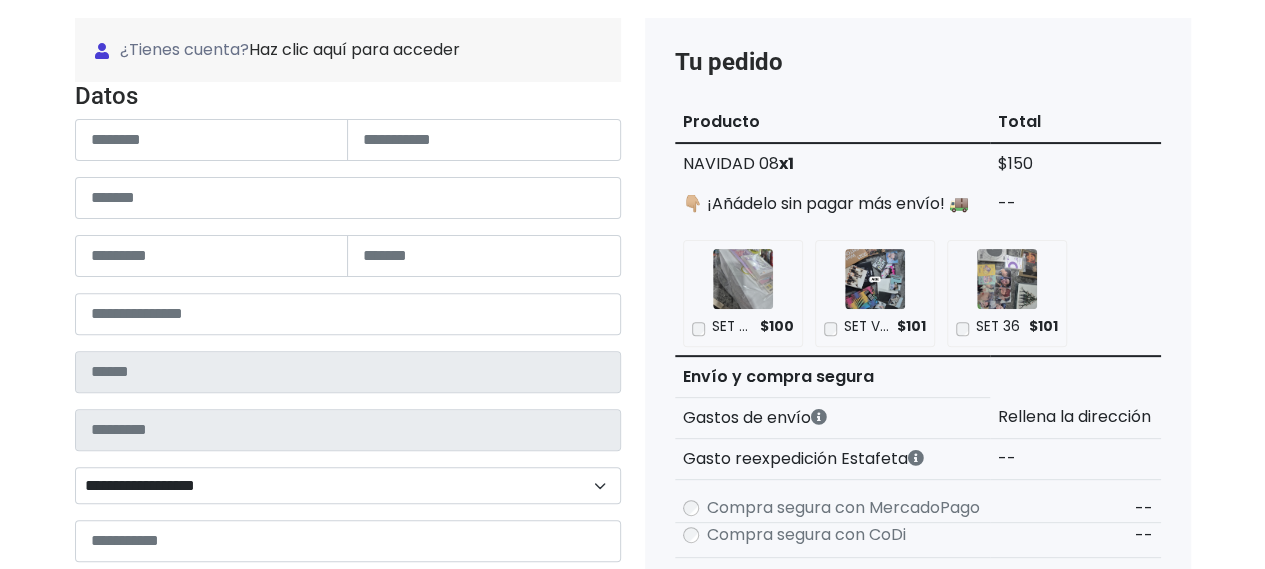 scroll, scrollTop: 200, scrollLeft: 0, axis: vertical 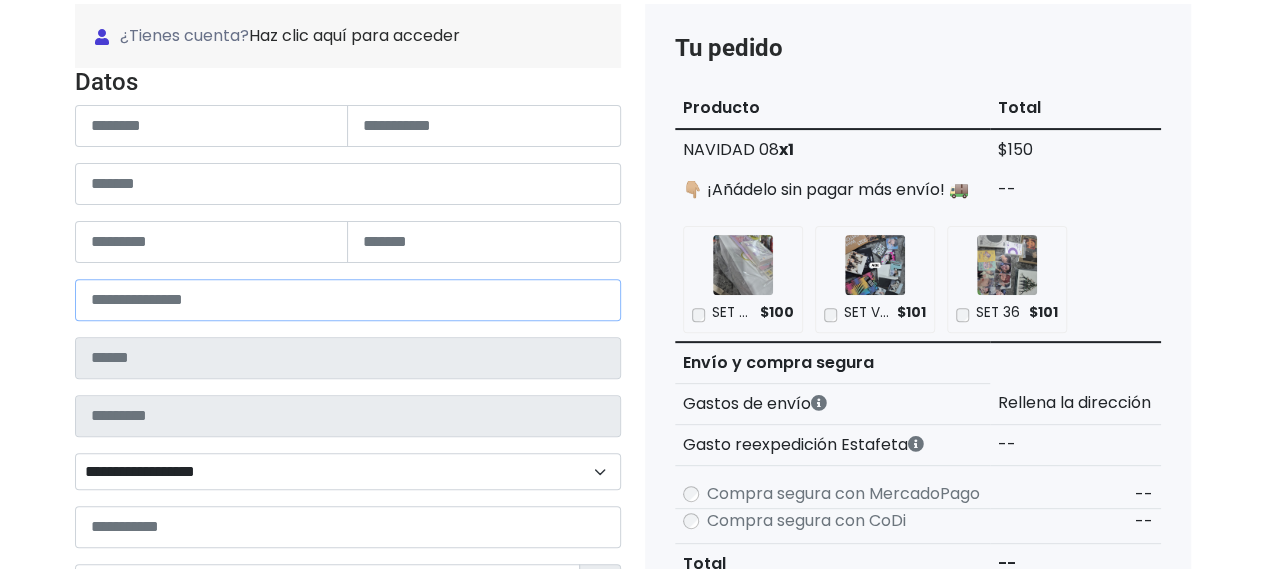 click at bounding box center (348, 300) 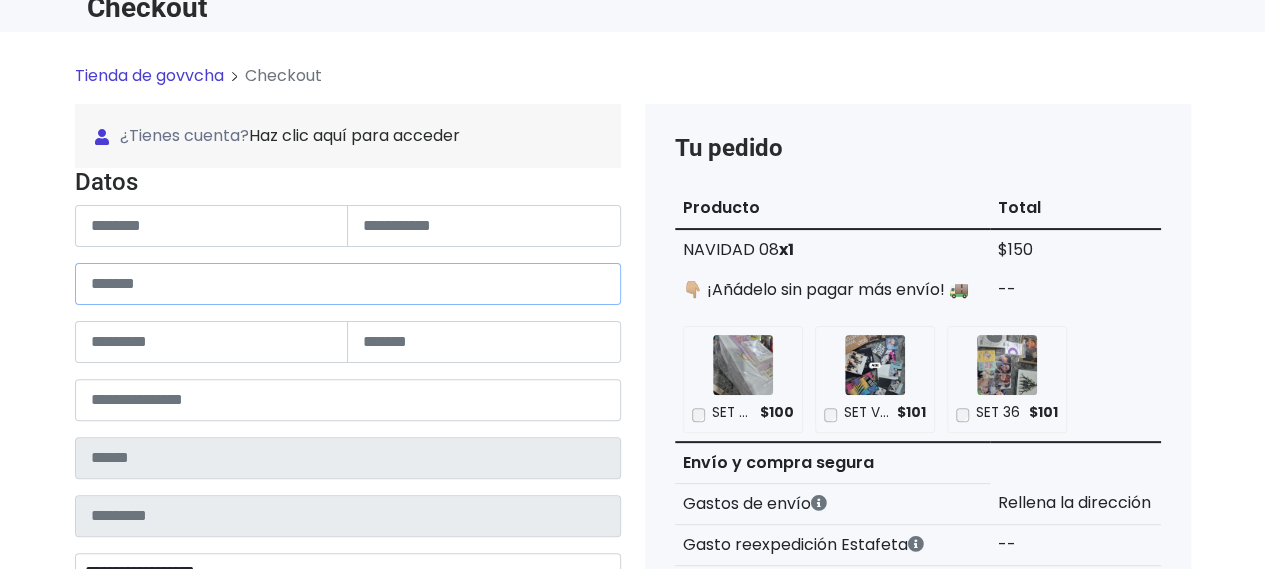 click at bounding box center [348, 284] 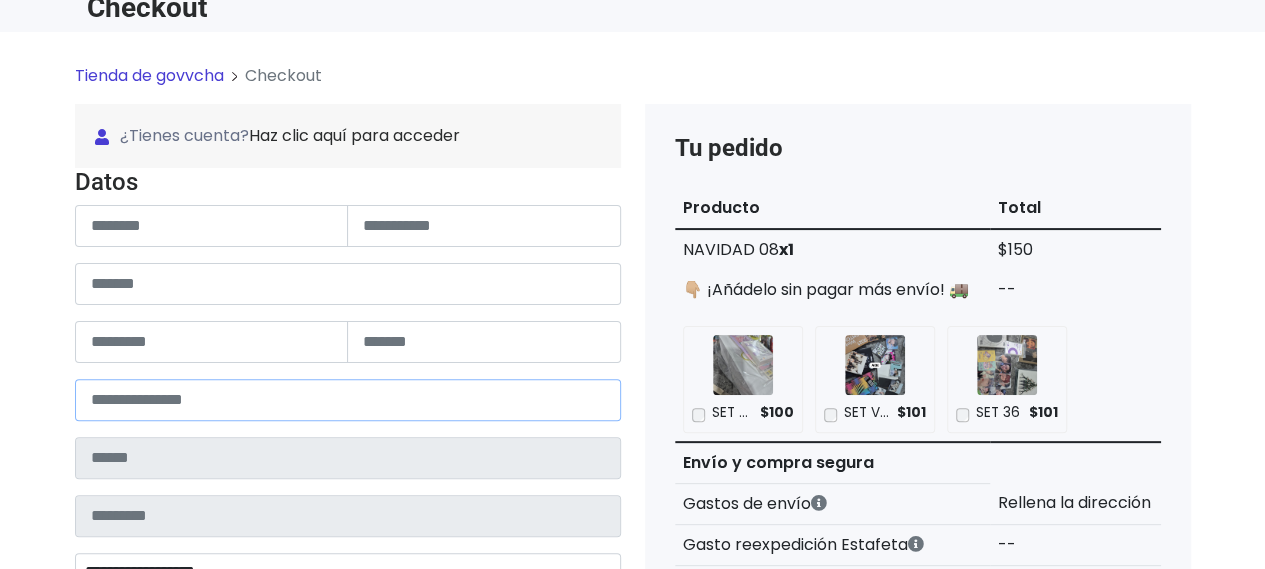 drag, startPoint x: 204, startPoint y: 413, endPoint x: 210, endPoint y: 399, distance: 15.231546 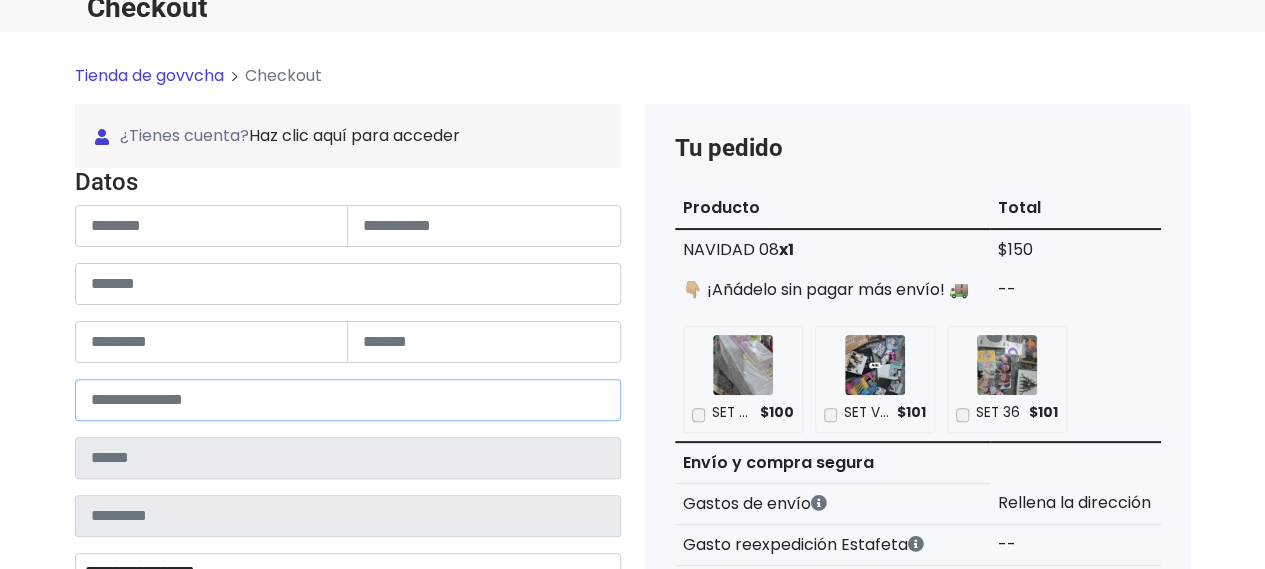 click on "***" at bounding box center [348, 400] 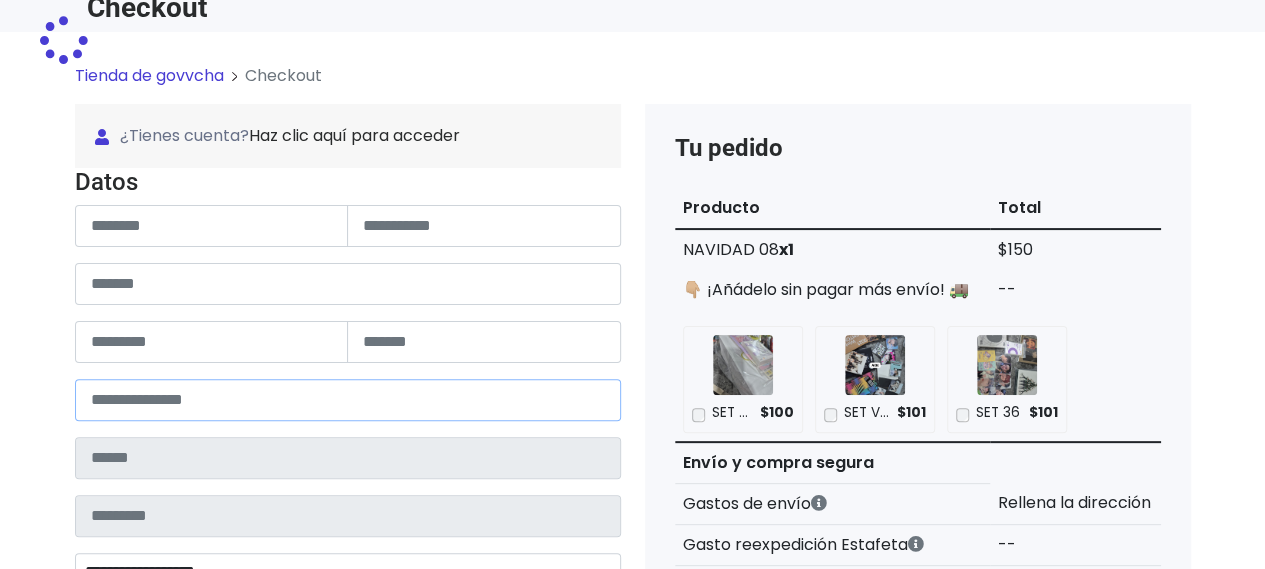 type on "*****" 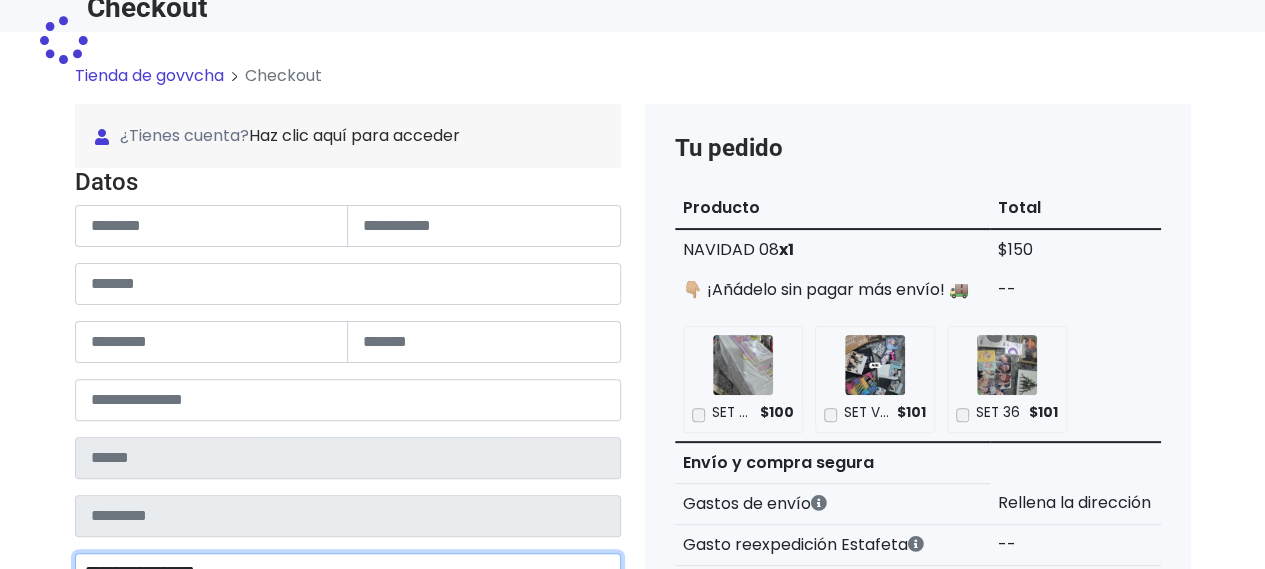 type on "******" 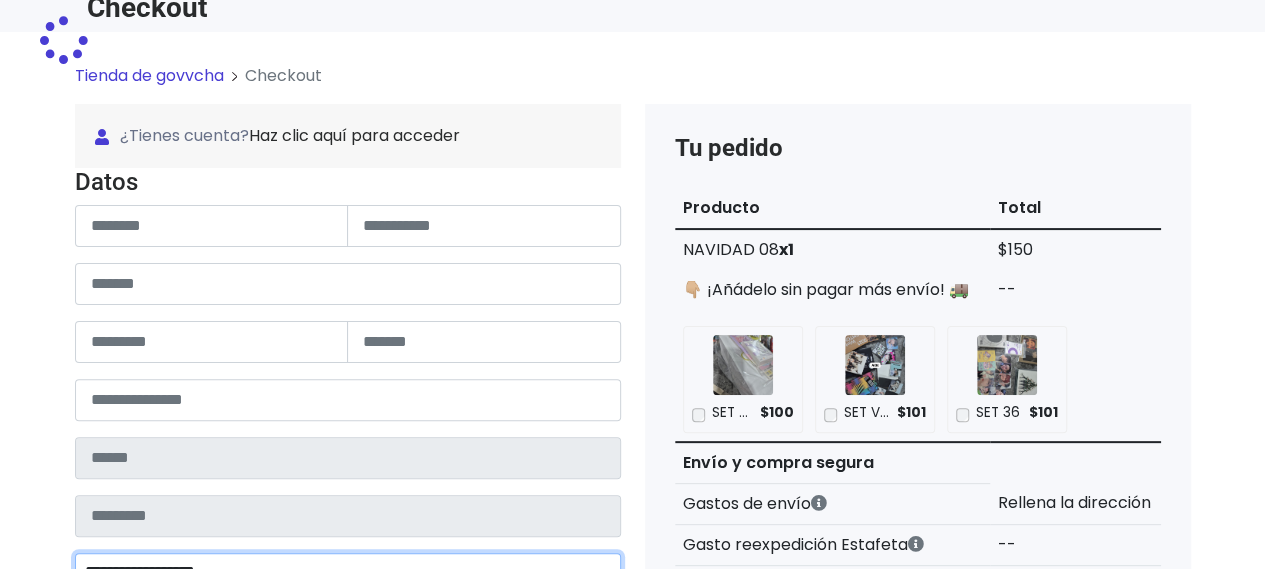 type on "**********" 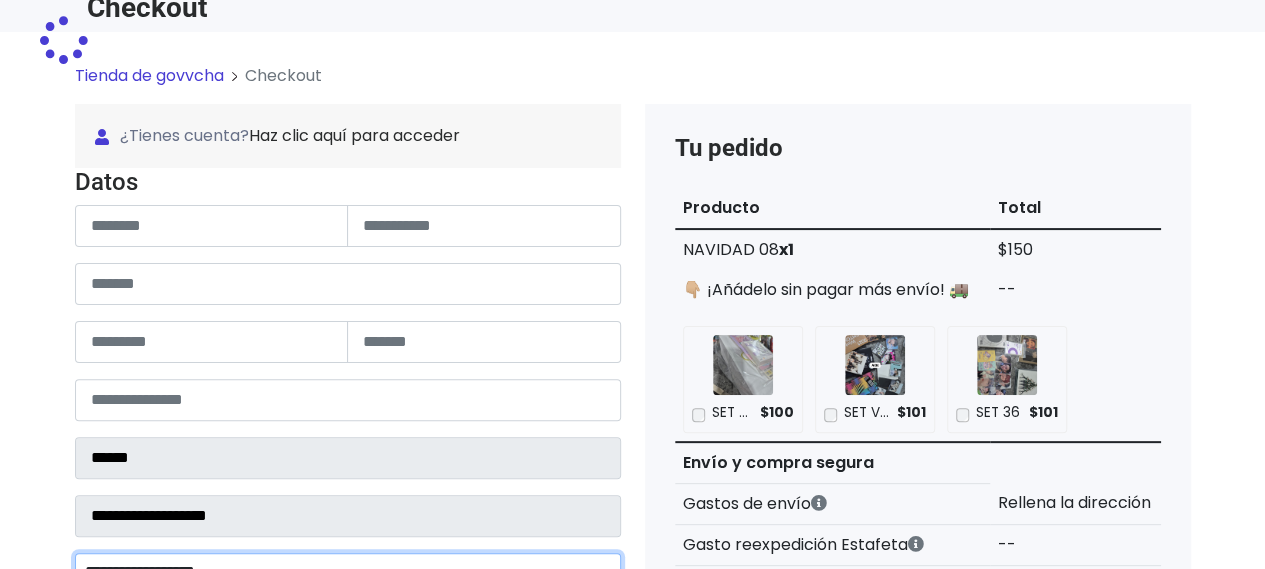 scroll, scrollTop: 118, scrollLeft: 0, axis: vertical 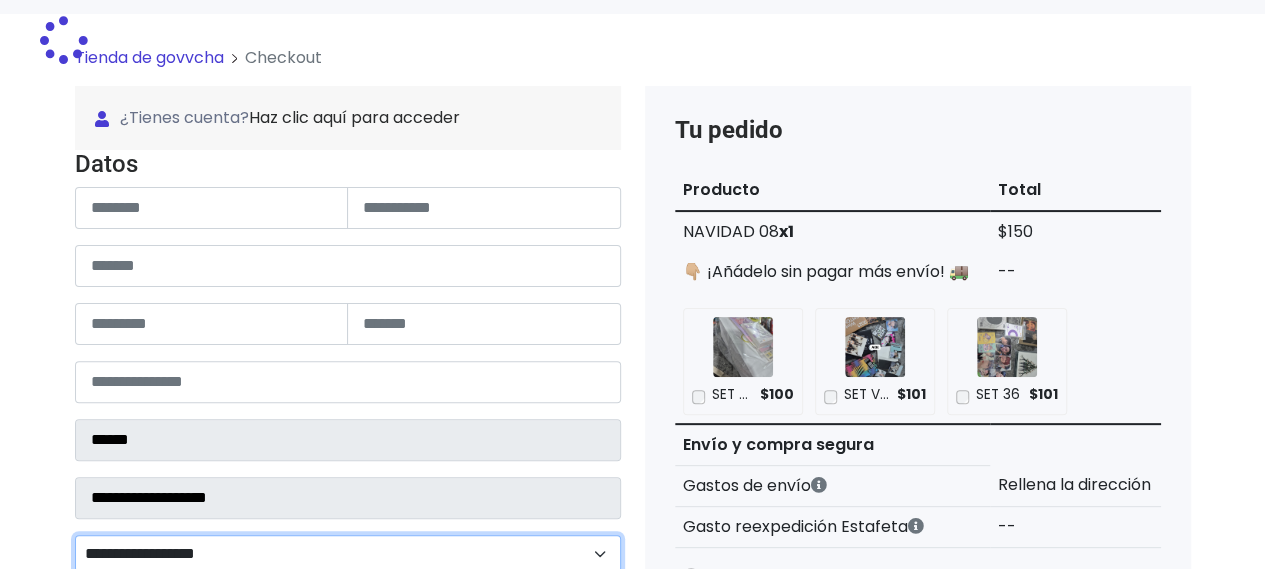 select 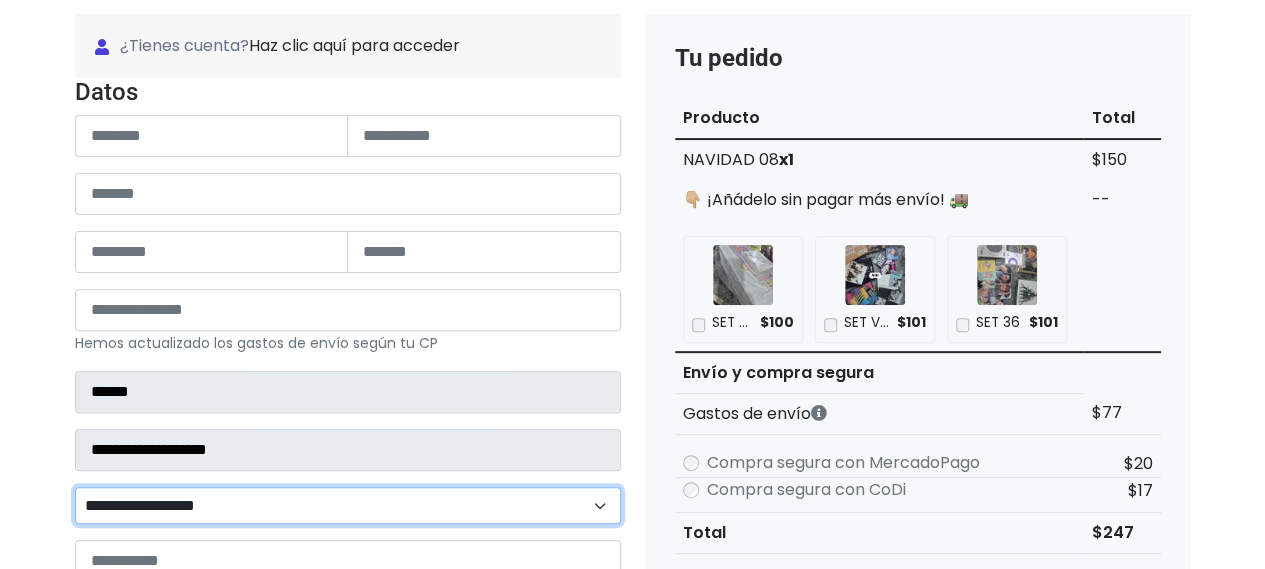 scroll, scrollTop: 218, scrollLeft: 0, axis: vertical 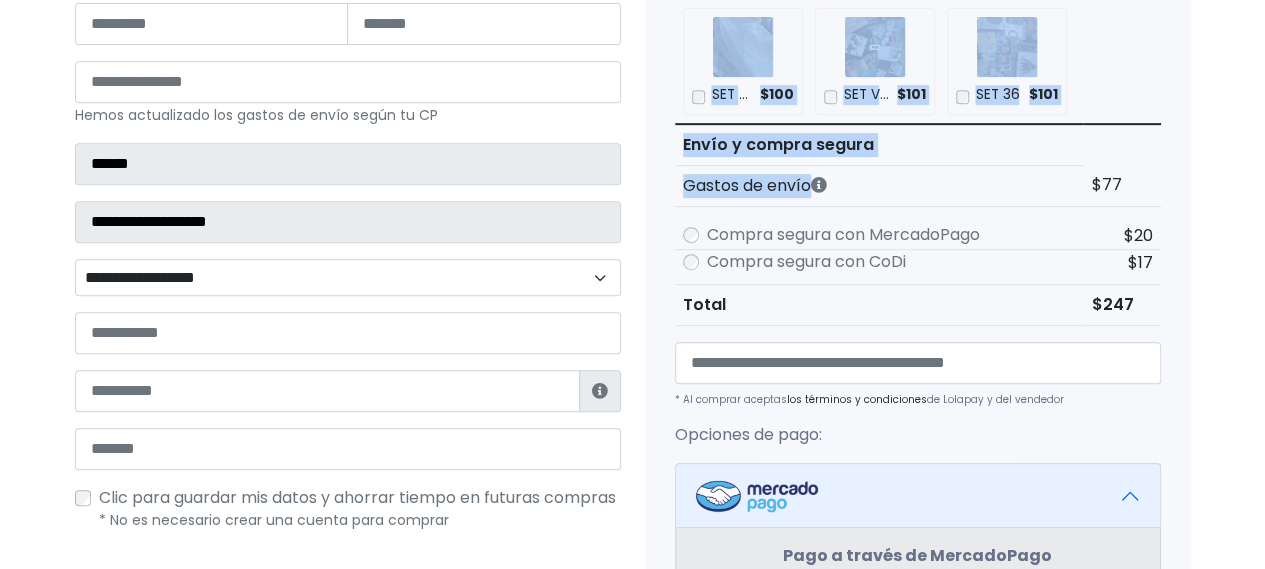 drag, startPoint x: 1160, startPoint y: 234, endPoint x: 1097, endPoint y: 183, distance: 81.055534 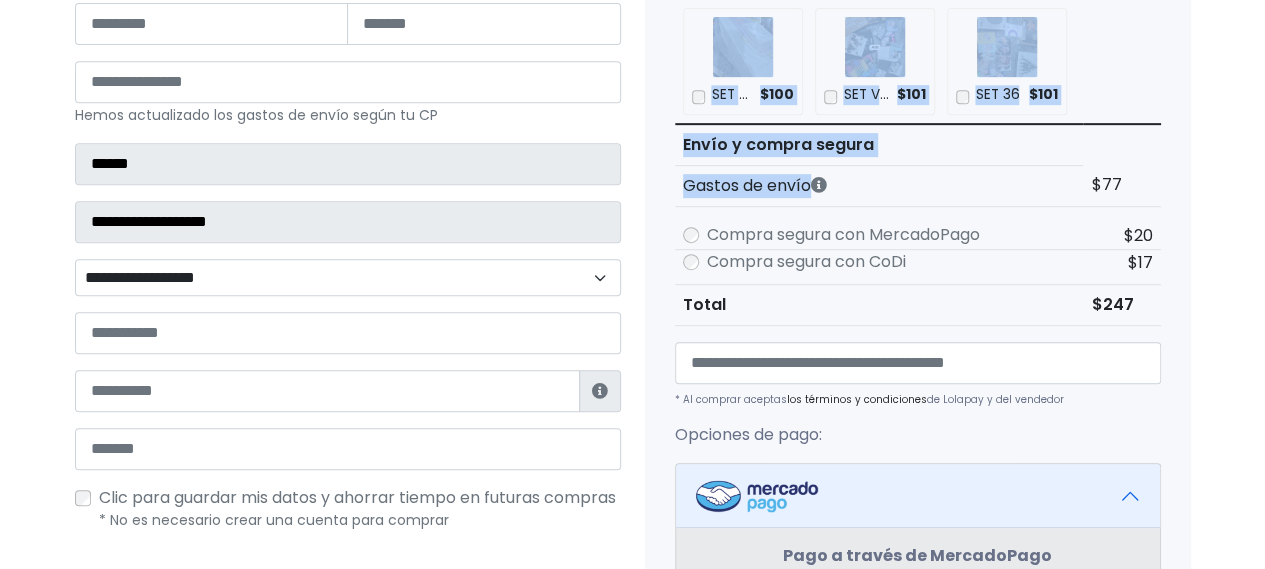 click on "Tu pedido
Producto
Total
NAVIDAD 08  x1
$150
SET 29 $100 $101" at bounding box center [918, 460] 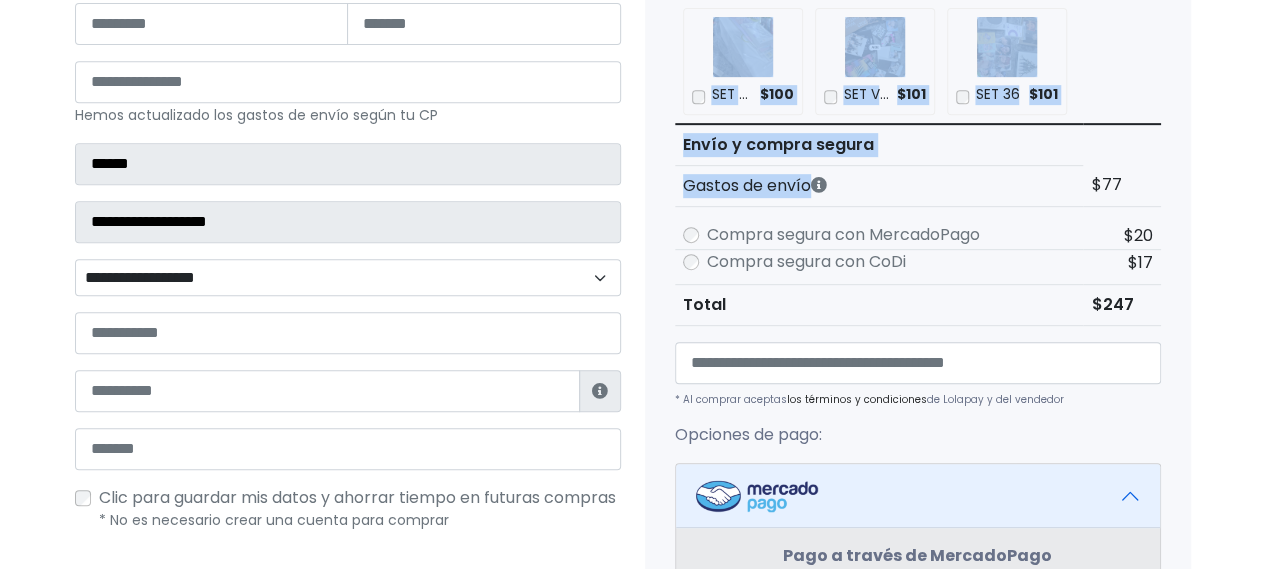 drag, startPoint x: 1196, startPoint y: 223, endPoint x: 1162, endPoint y: 219, distance: 34.234486 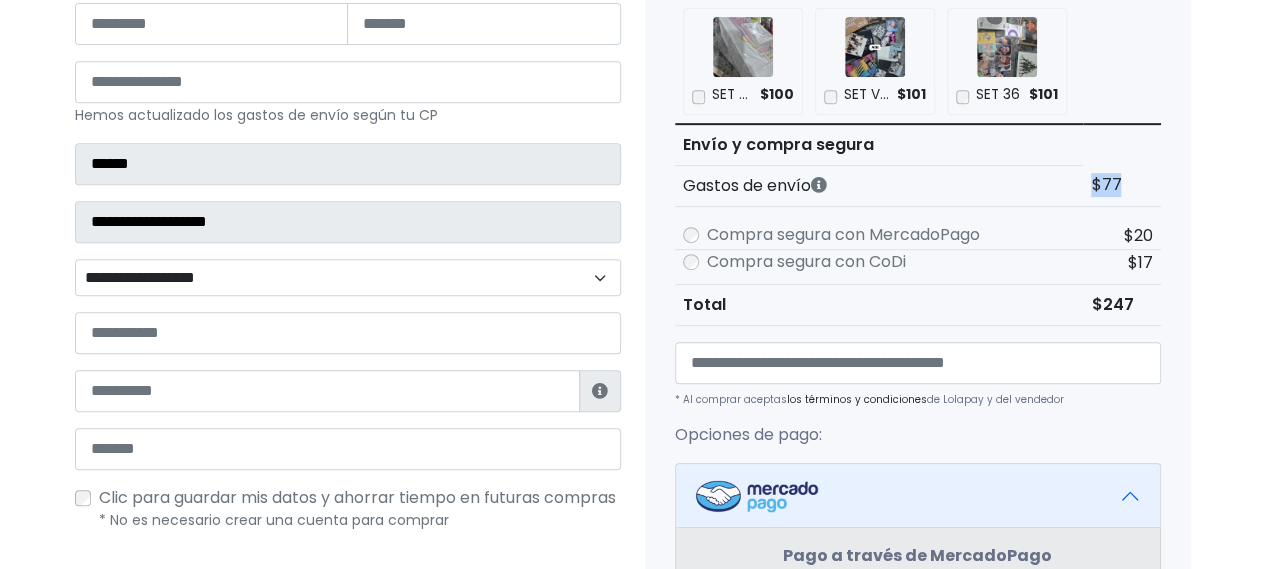 drag, startPoint x: 1087, startPoint y: 187, endPoint x: 1127, endPoint y: 185, distance: 40.04997 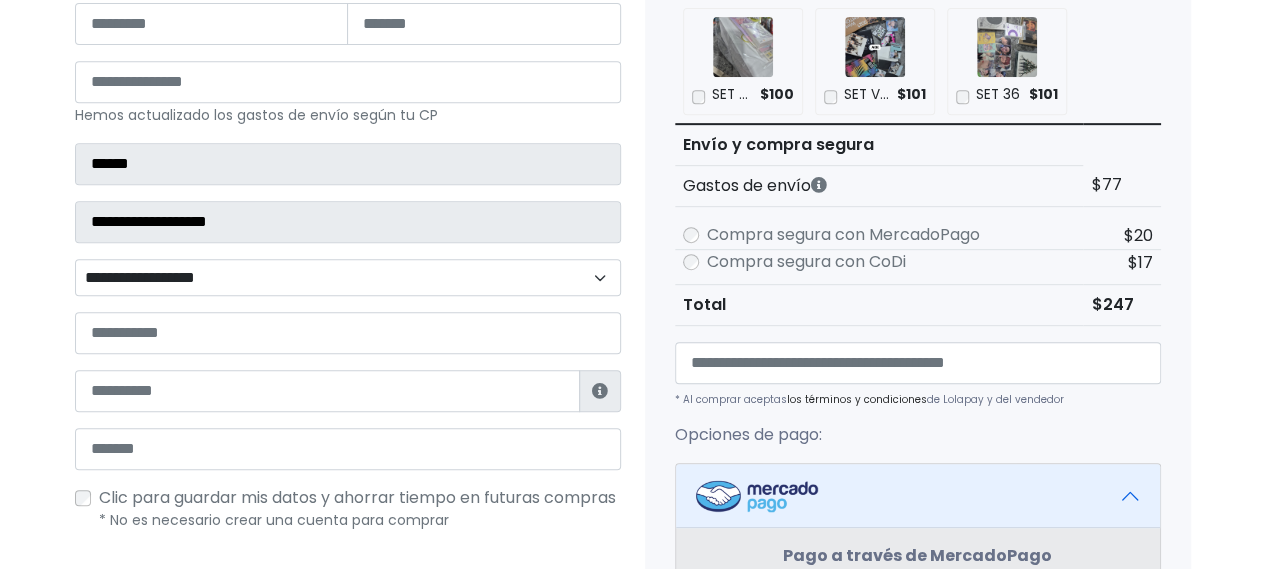 click on "Tu pedido
Producto
Total
NAVIDAD 08  x1
$150
SET 29 $100 $101" at bounding box center [918, 460] 